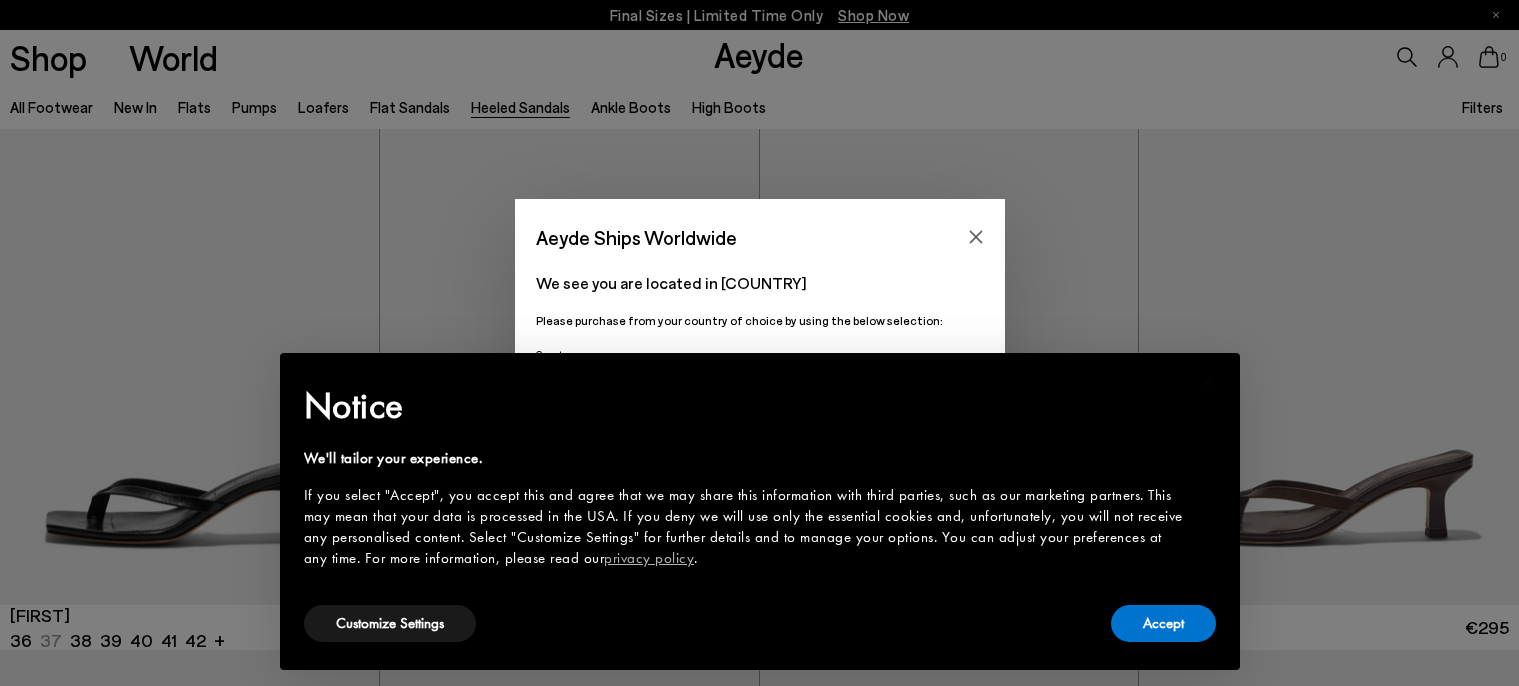 scroll, scrollTop: 0, scrollLeft: 0, axis: both 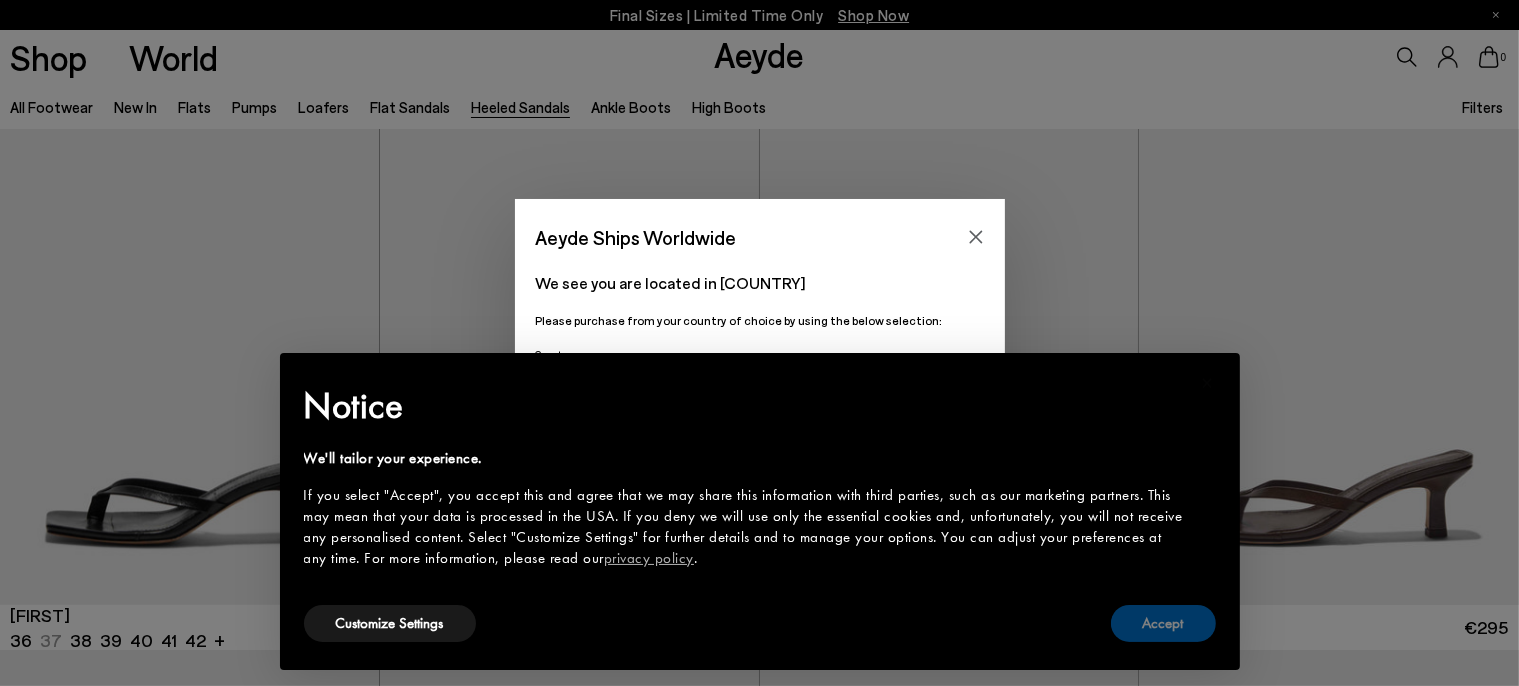 click on "Accept" at bounding box center (1163, 623) 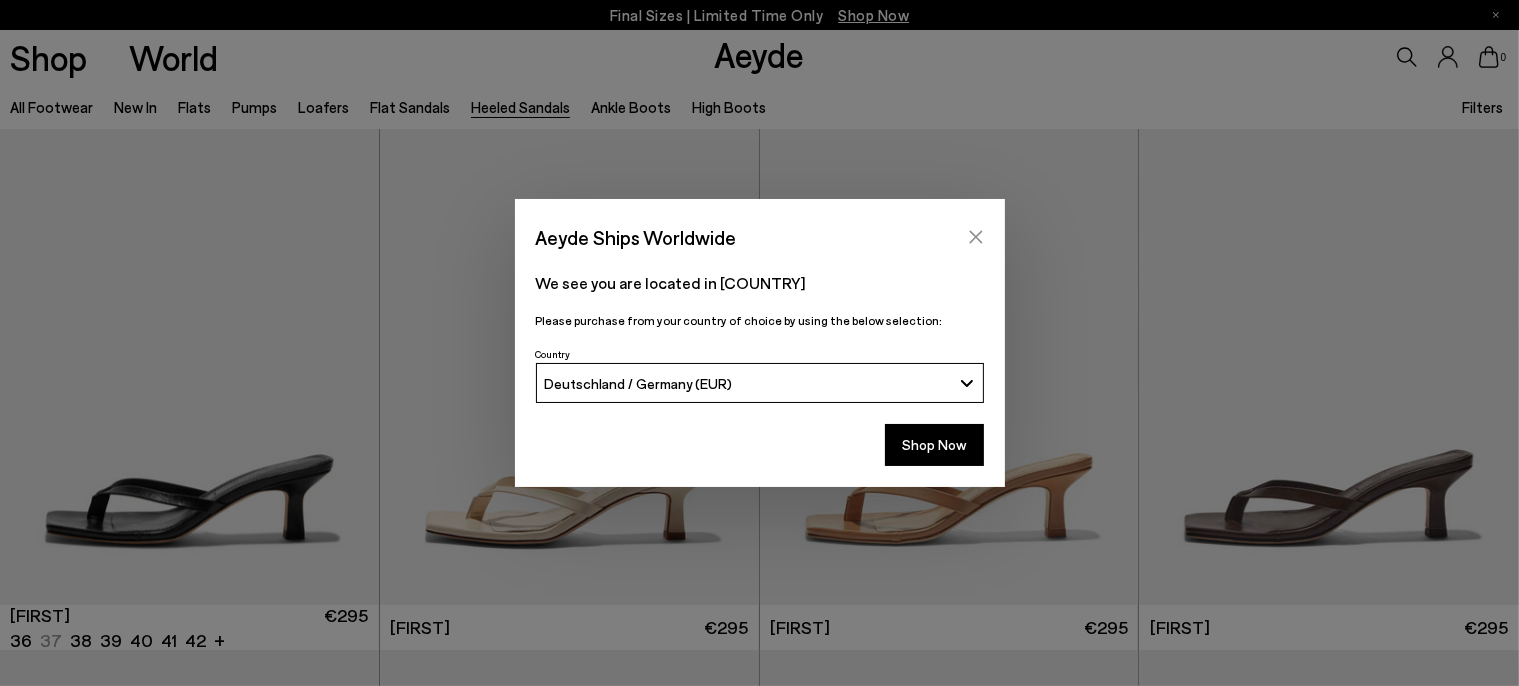 click 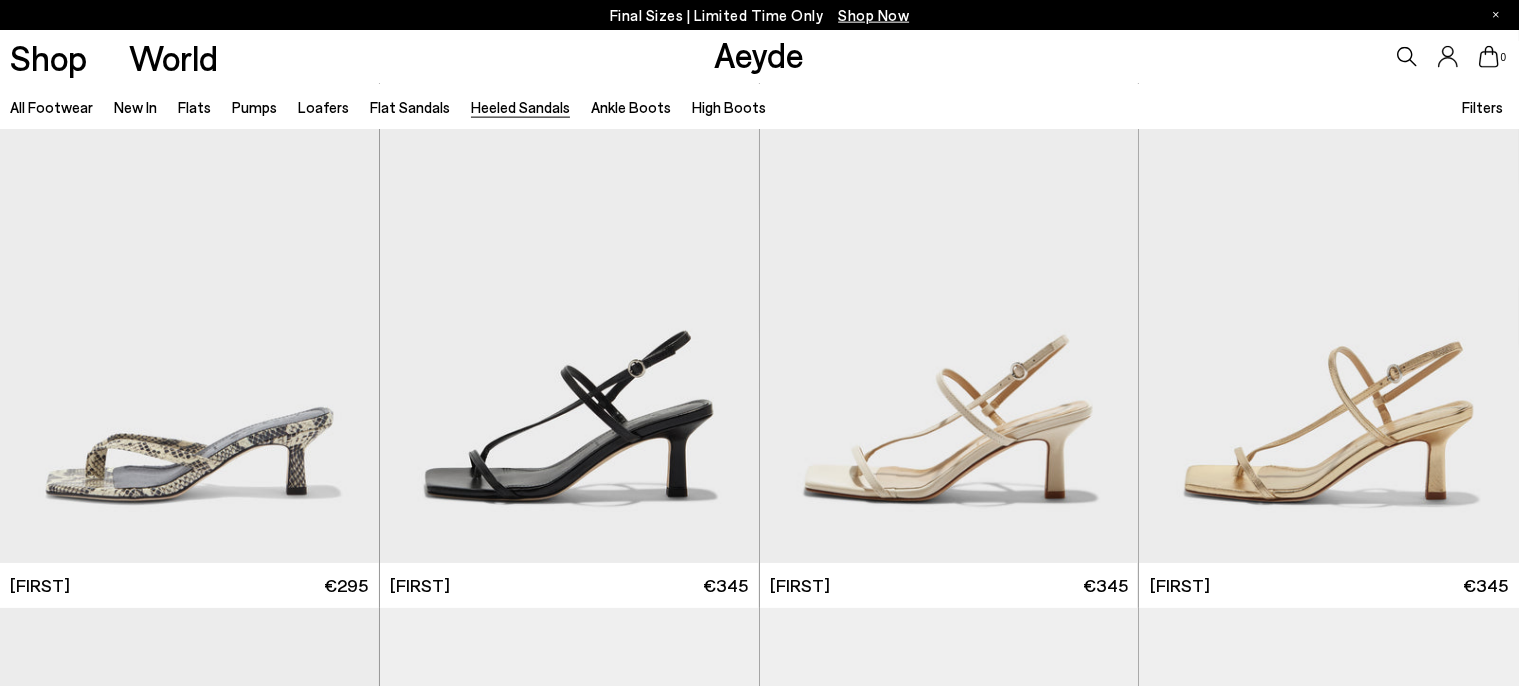 scroll, scrollTop: 592, scrollLeft: 0, axis: vertical 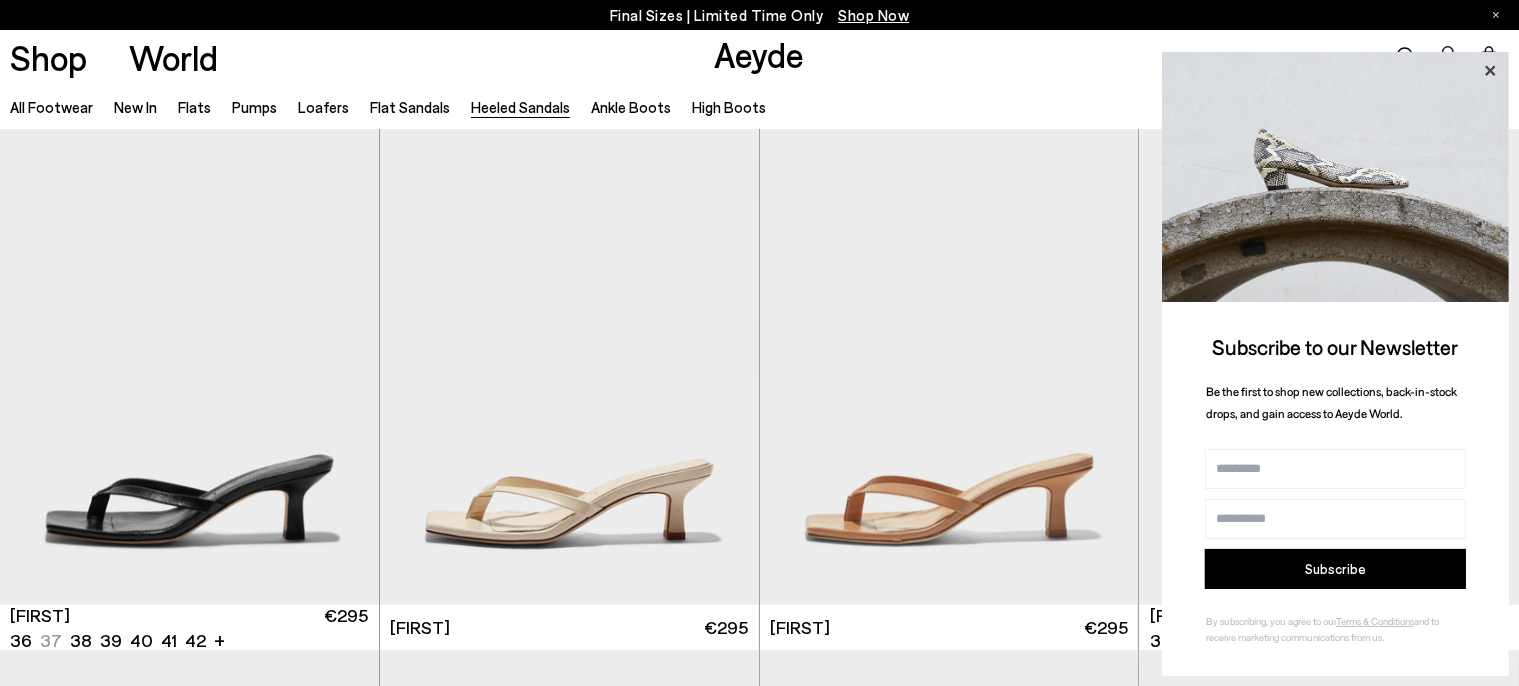 click 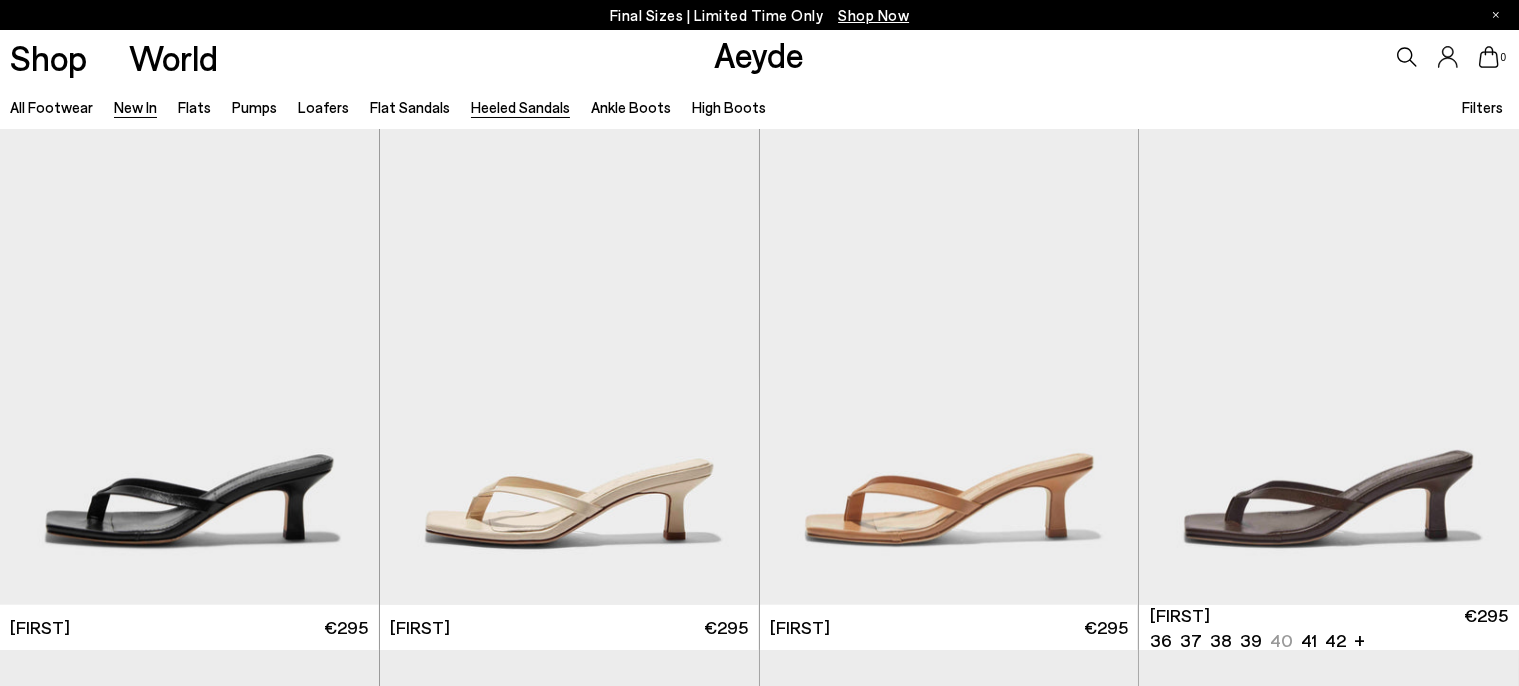 click on "New In" at bounding box center [135, 107] 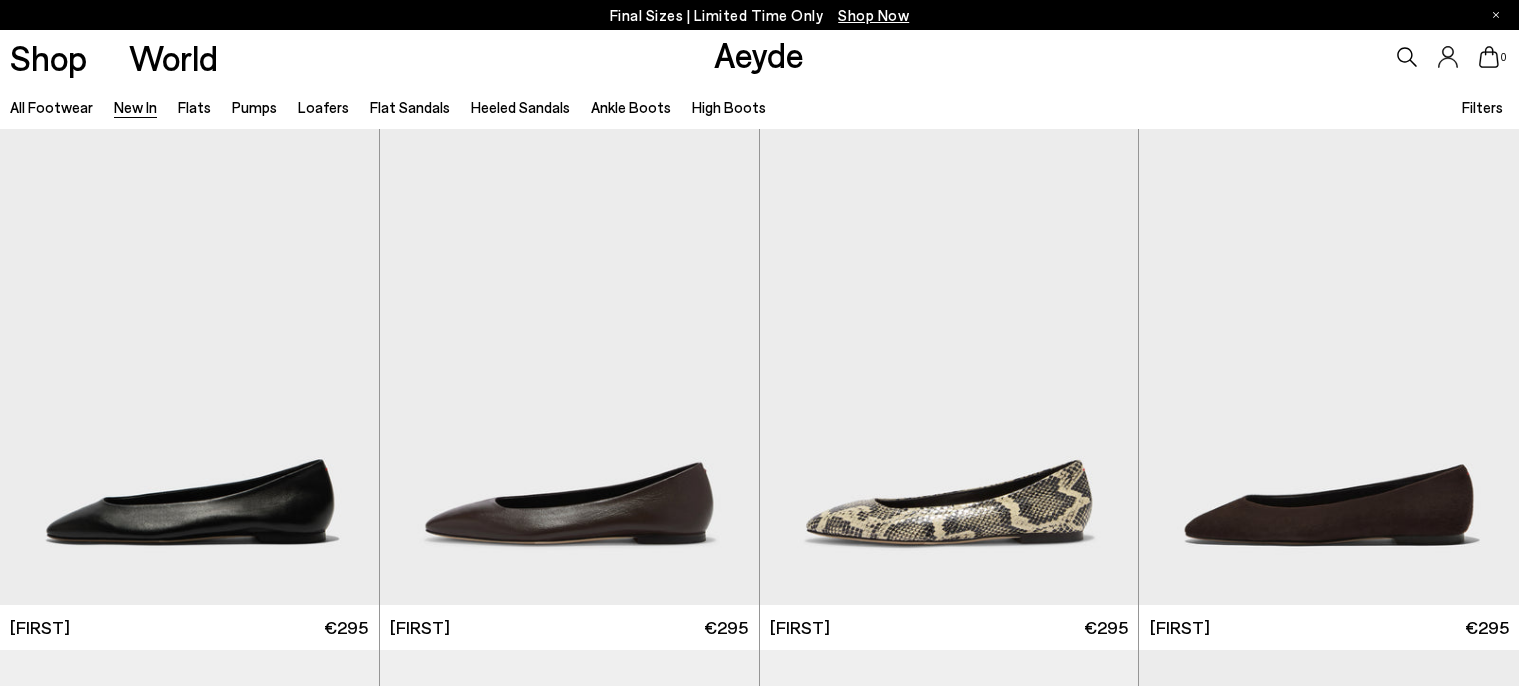 scroll, scrollTop: 0, scrollLeft: 0, axis: both 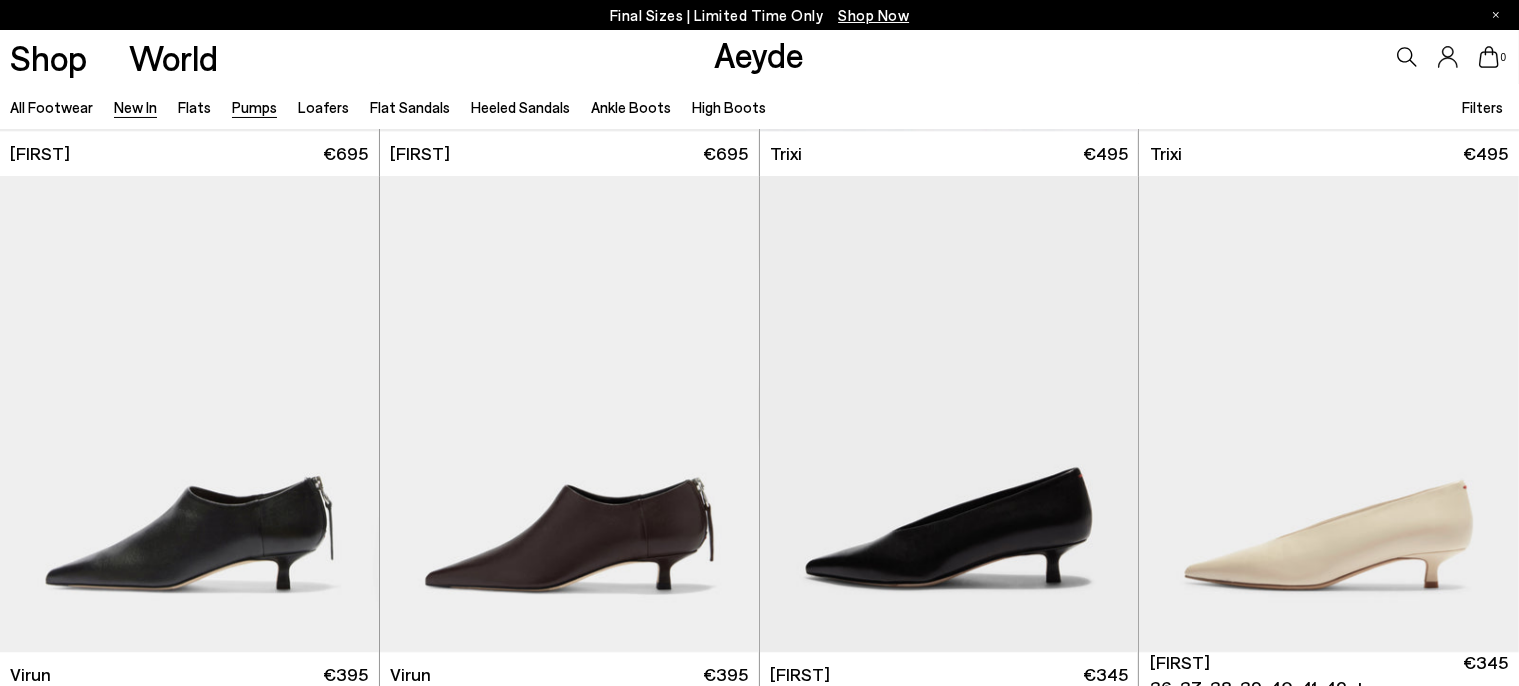 click on "Pumps" at bounding box center [254, 107] 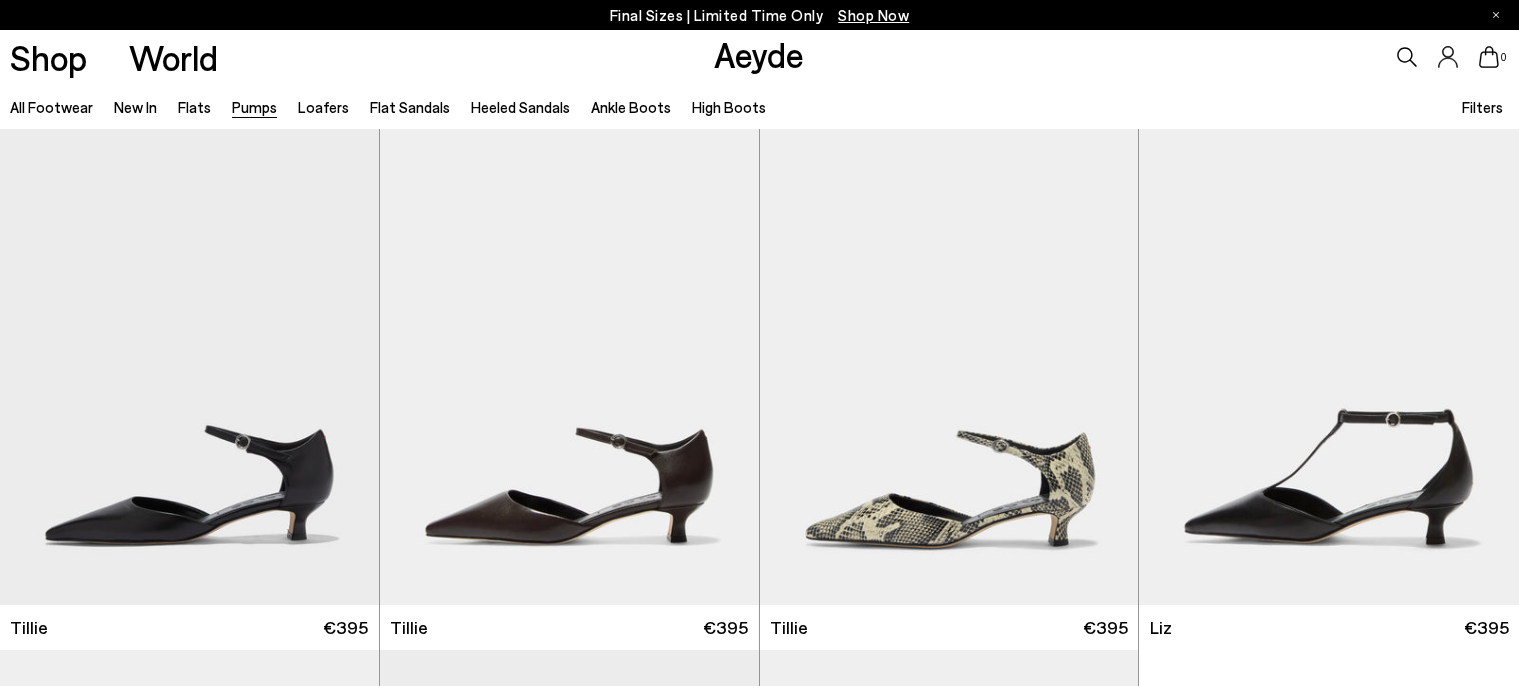 scroll, scrollTop: 0, scrollLeft: 0, axis: both 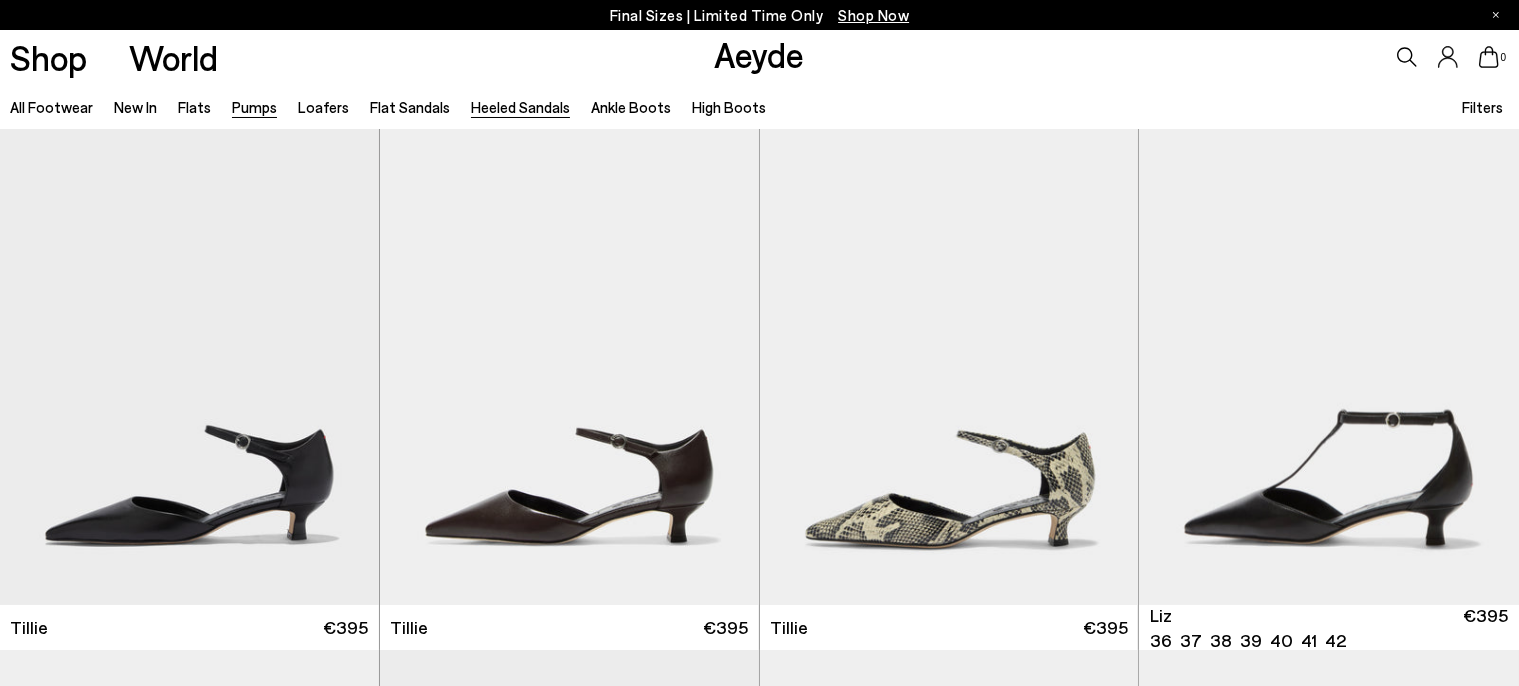 click on "Heeled Sandals" at bounding box center [520, 107] 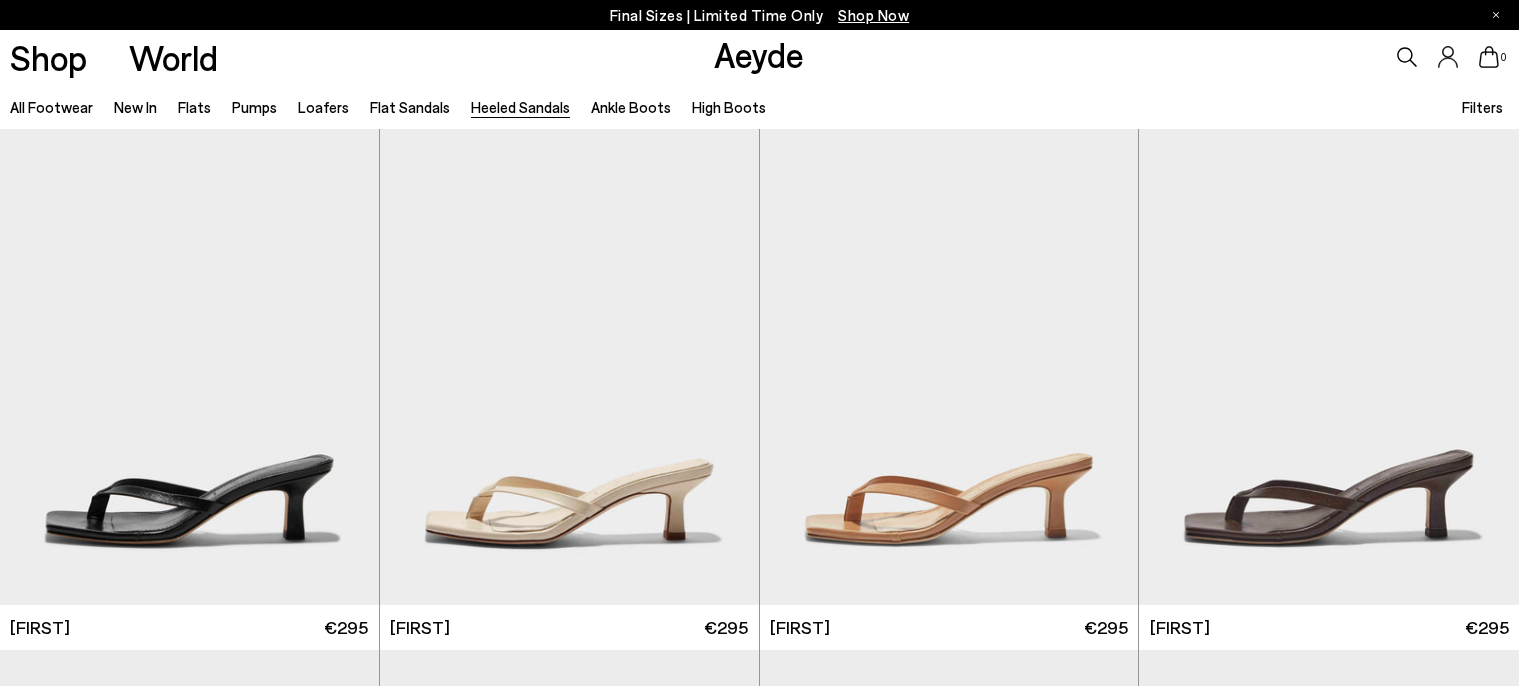 scroll, scrollTop: 0, scrollLeft: 0, axis: both 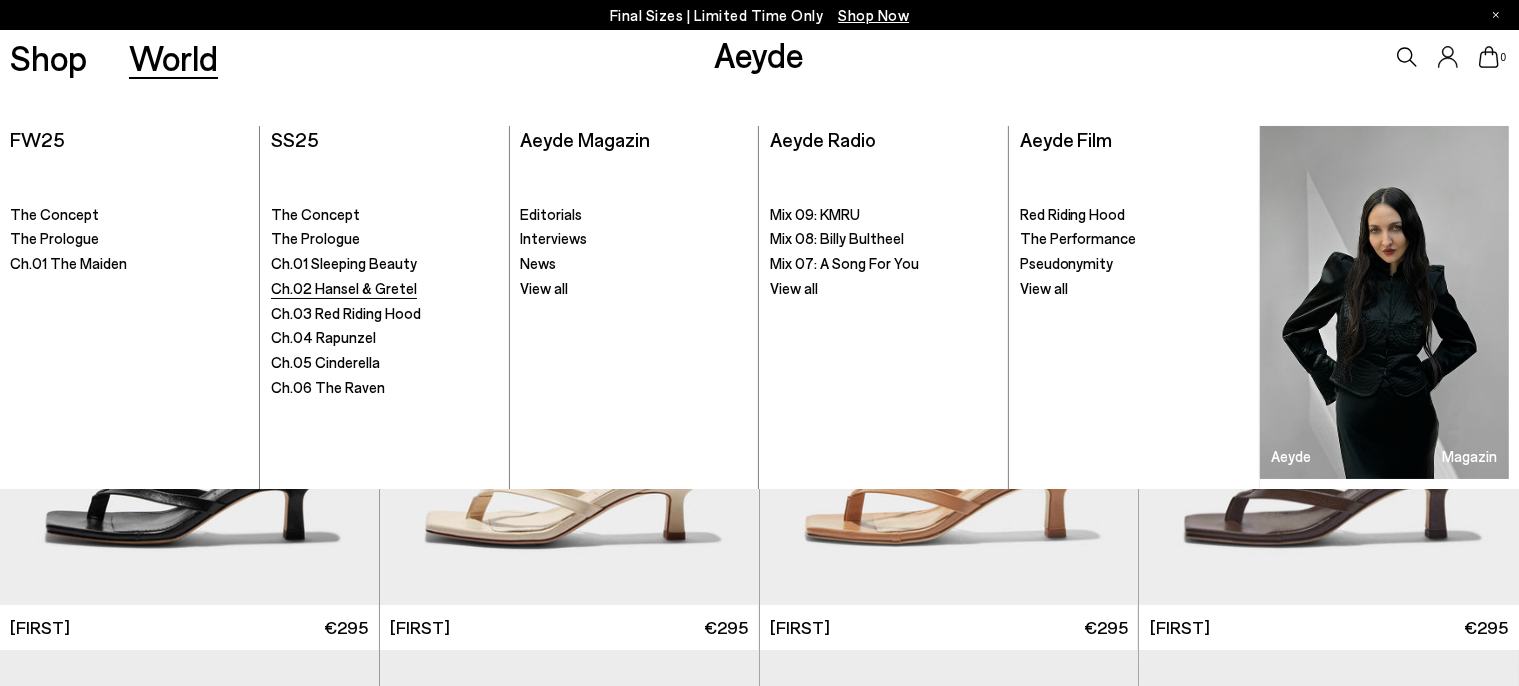 click on "Ch.02 Hansel & Gretel" at bounding box center [344, 288] 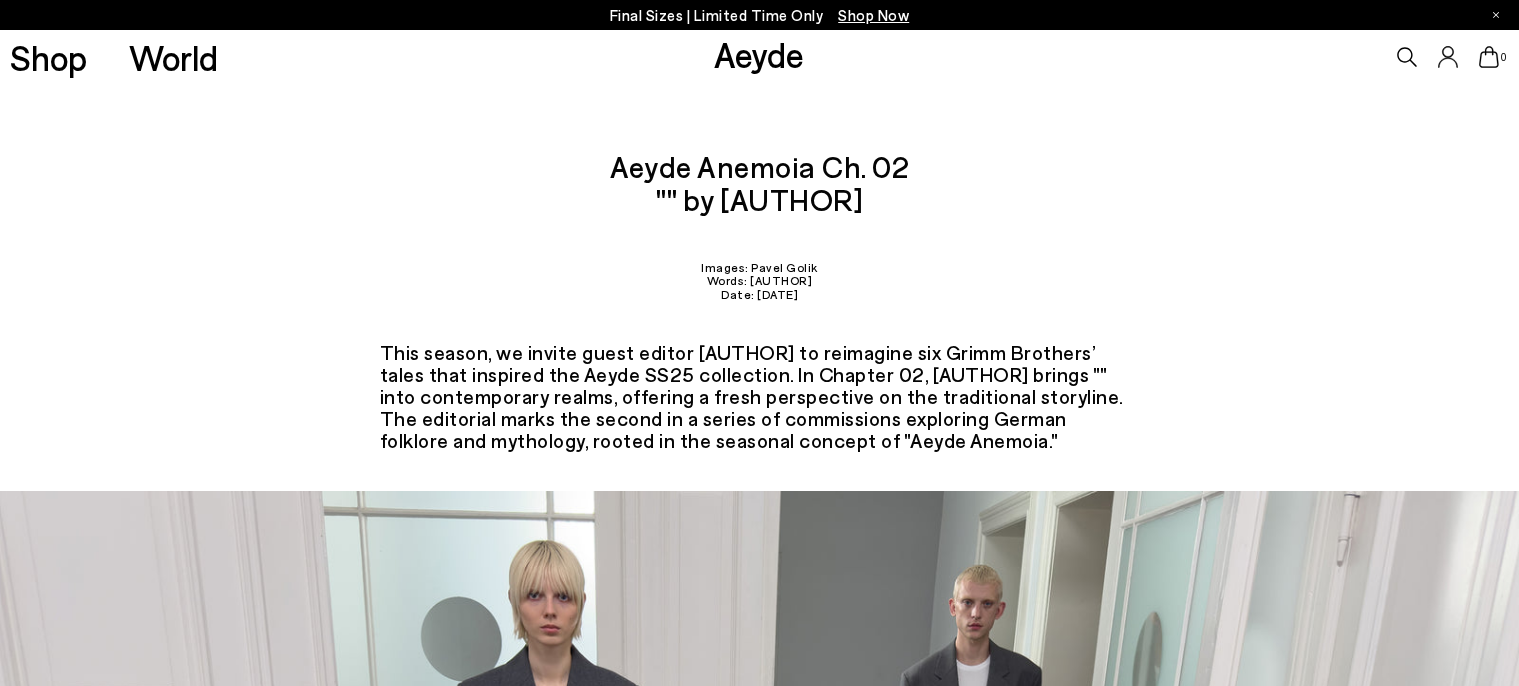 scroll, scrollTop: 0, scrollLeft: 0, axis: both 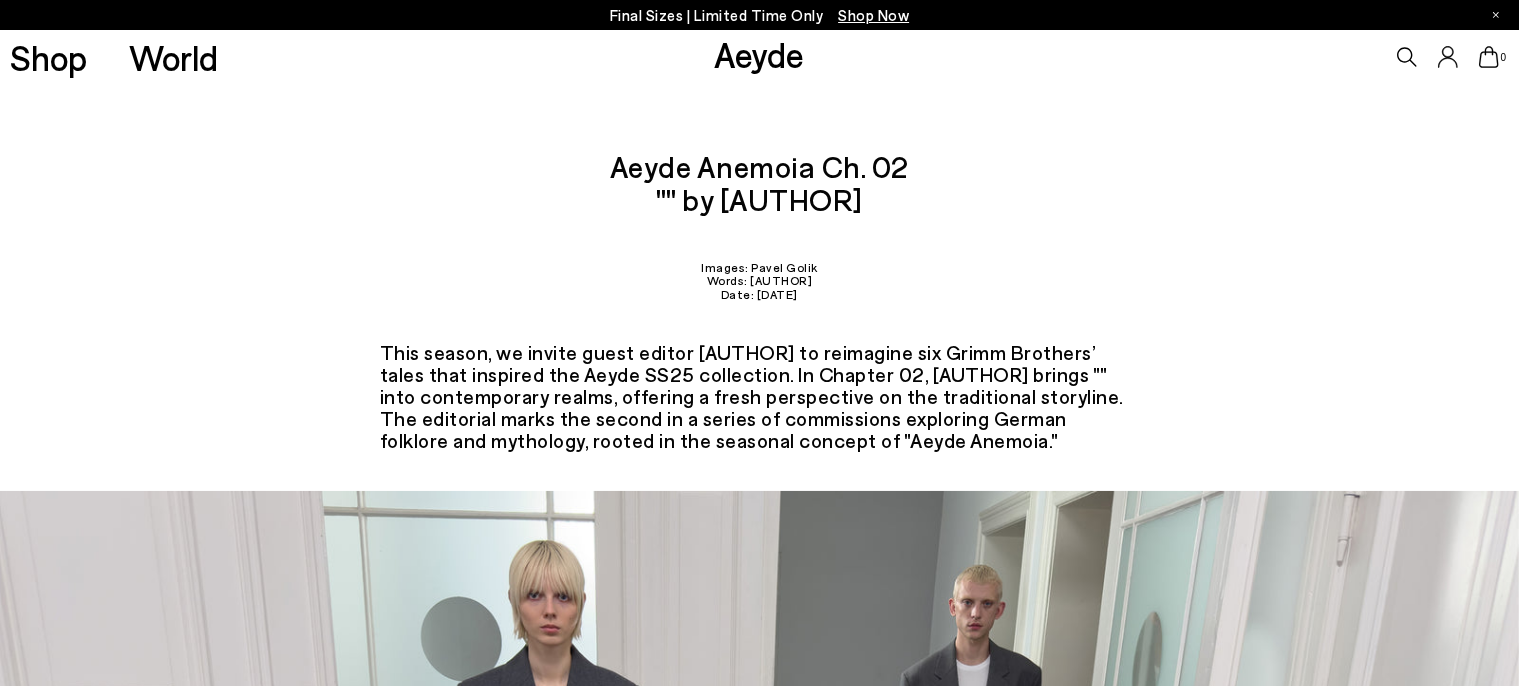 click on "Shop Now" at bounding box center [873, 15] 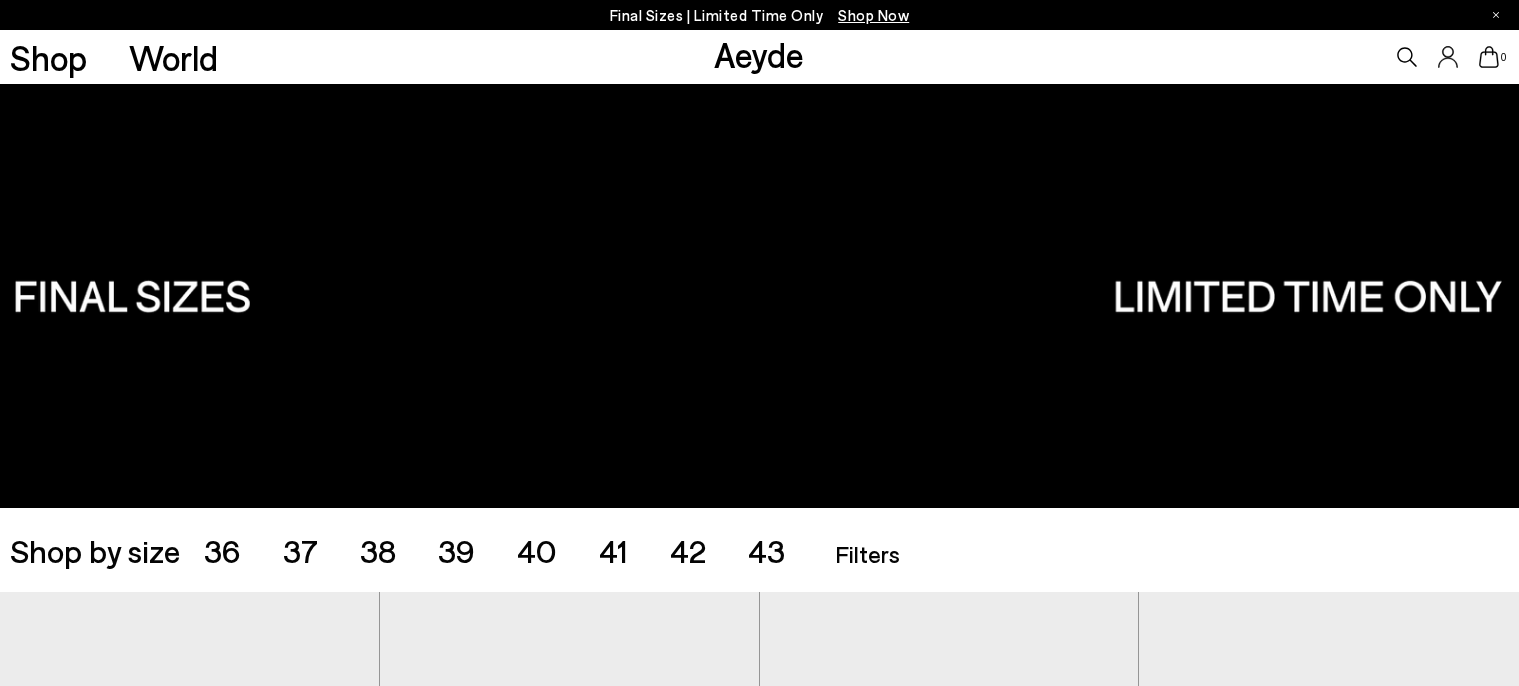 scroll, scrollTop: 0, scrollLeft: 0, axis: both 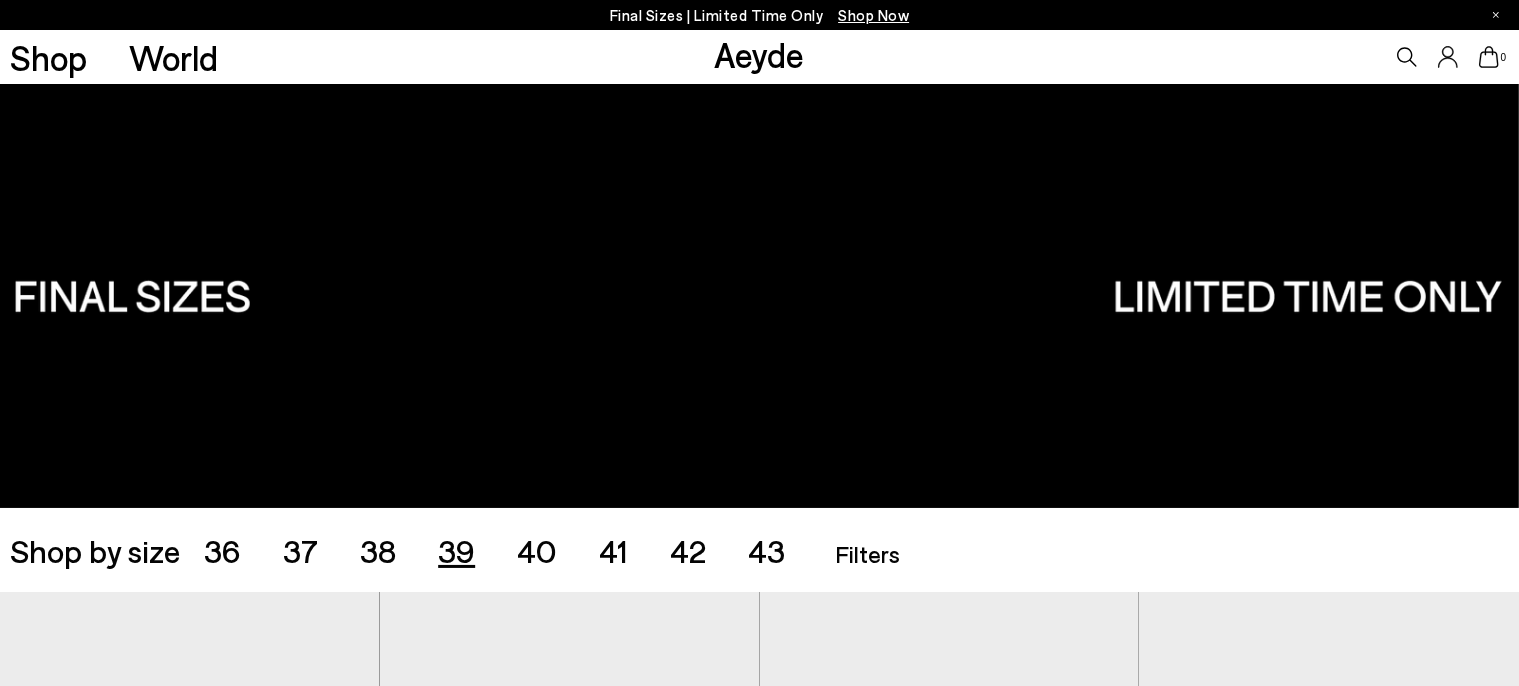 click on "39" at bounding box center [456, 550] 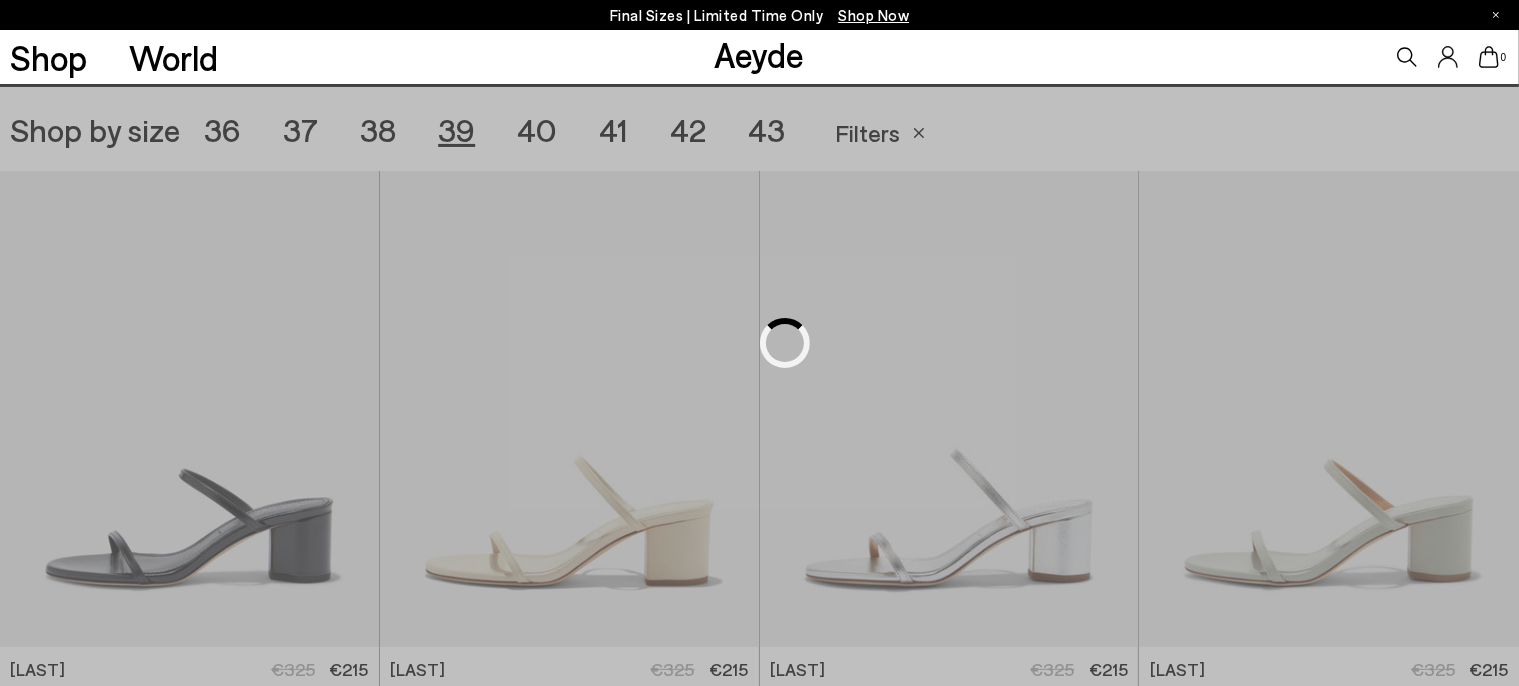 scroll, scrollTop: 423, scrollLeft: 0, axis: vertical 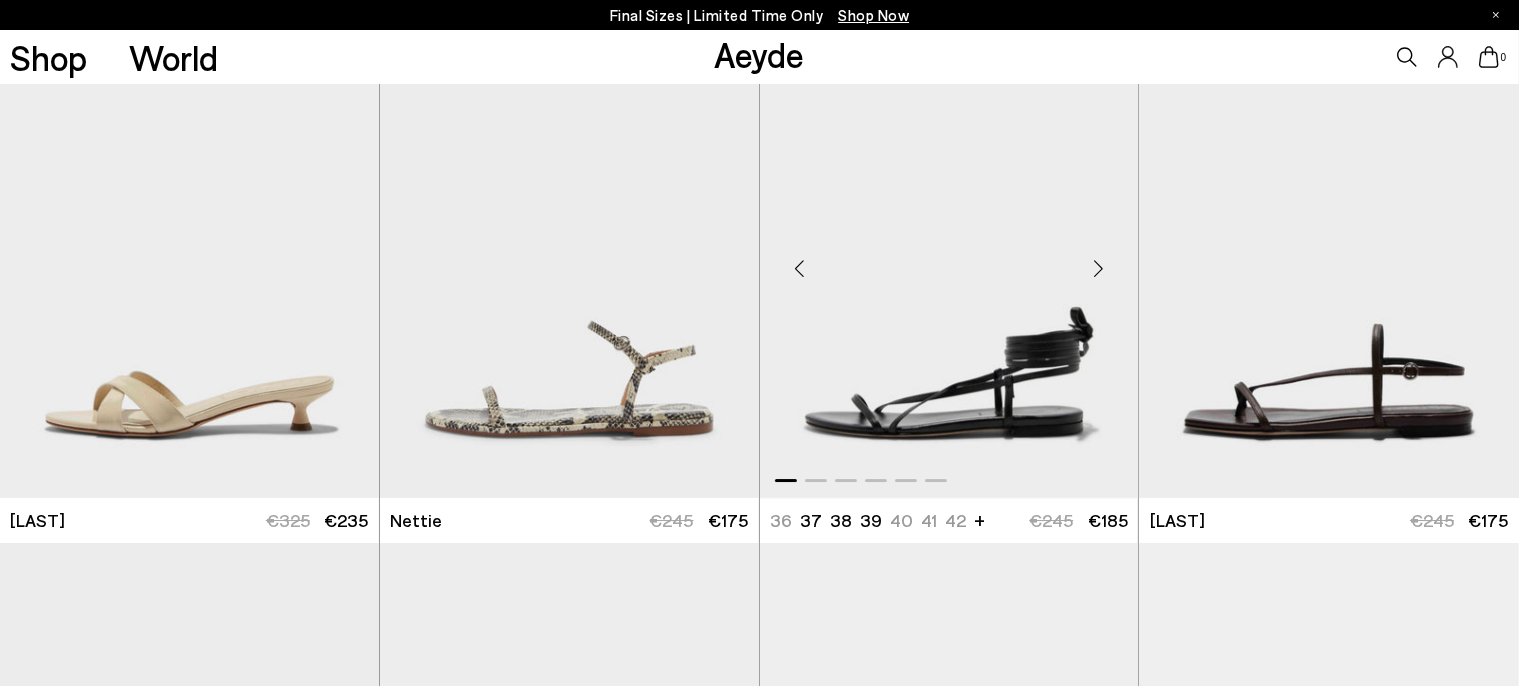 click at bounding box center [949, 260] 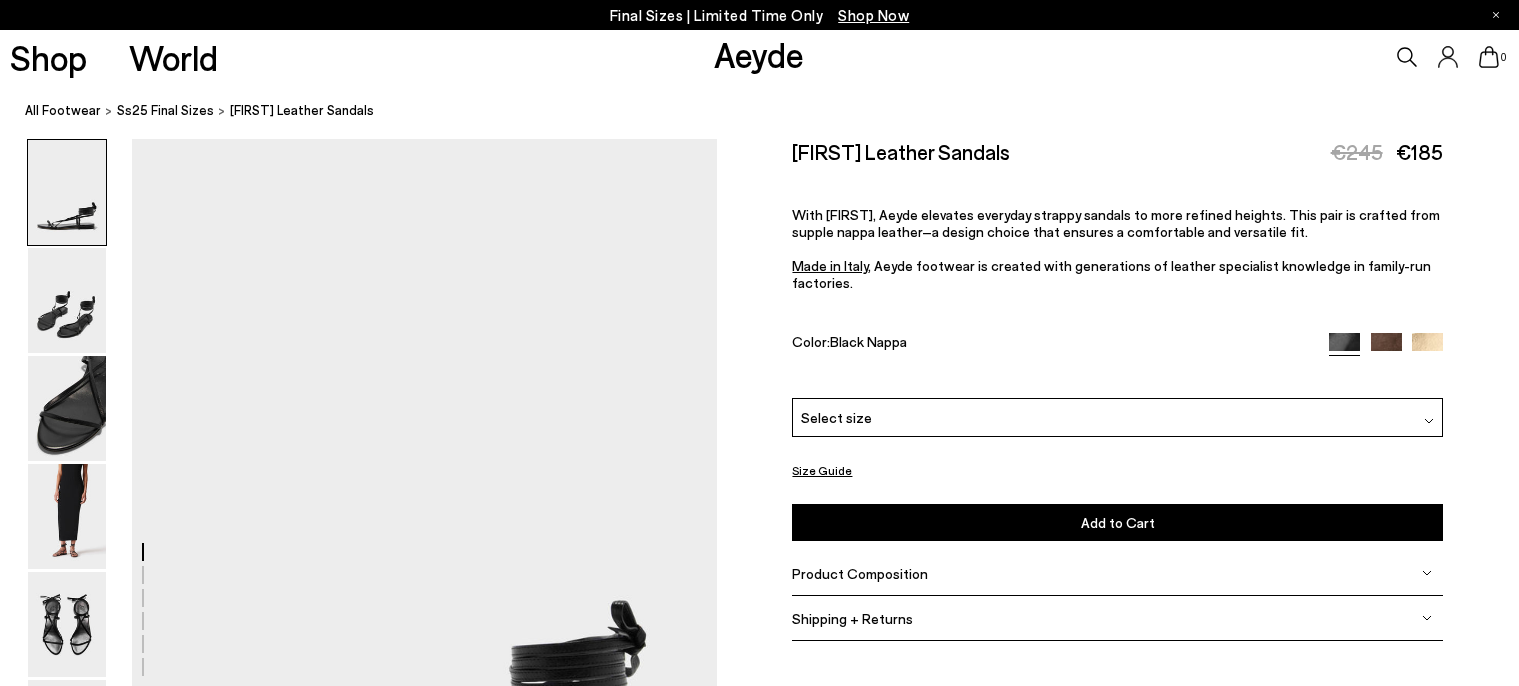 scroll, scrollTop: 0, scrollLeft: 0, axis: both 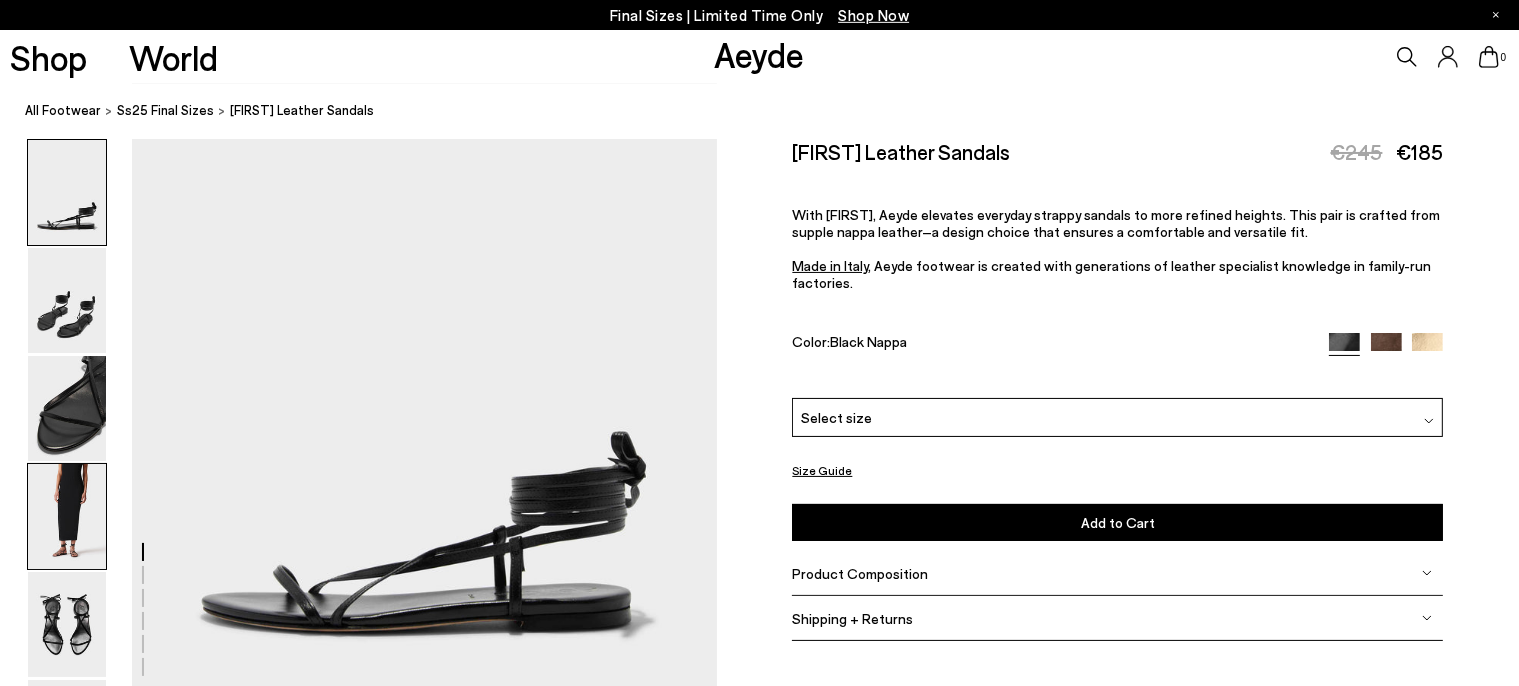 click at bounding box center [67, 516] 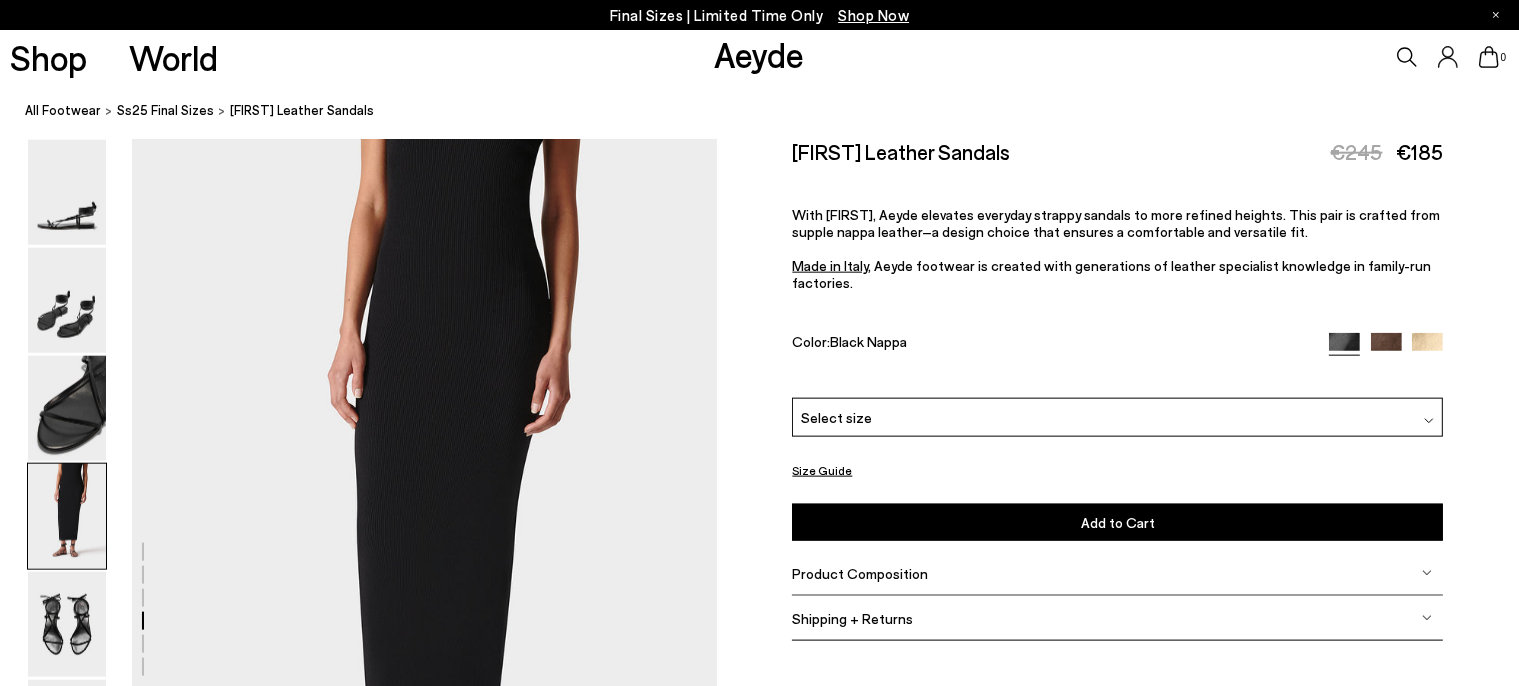 scroll, scrollTop: 2349, scrollLeft: 0, axis: vertical 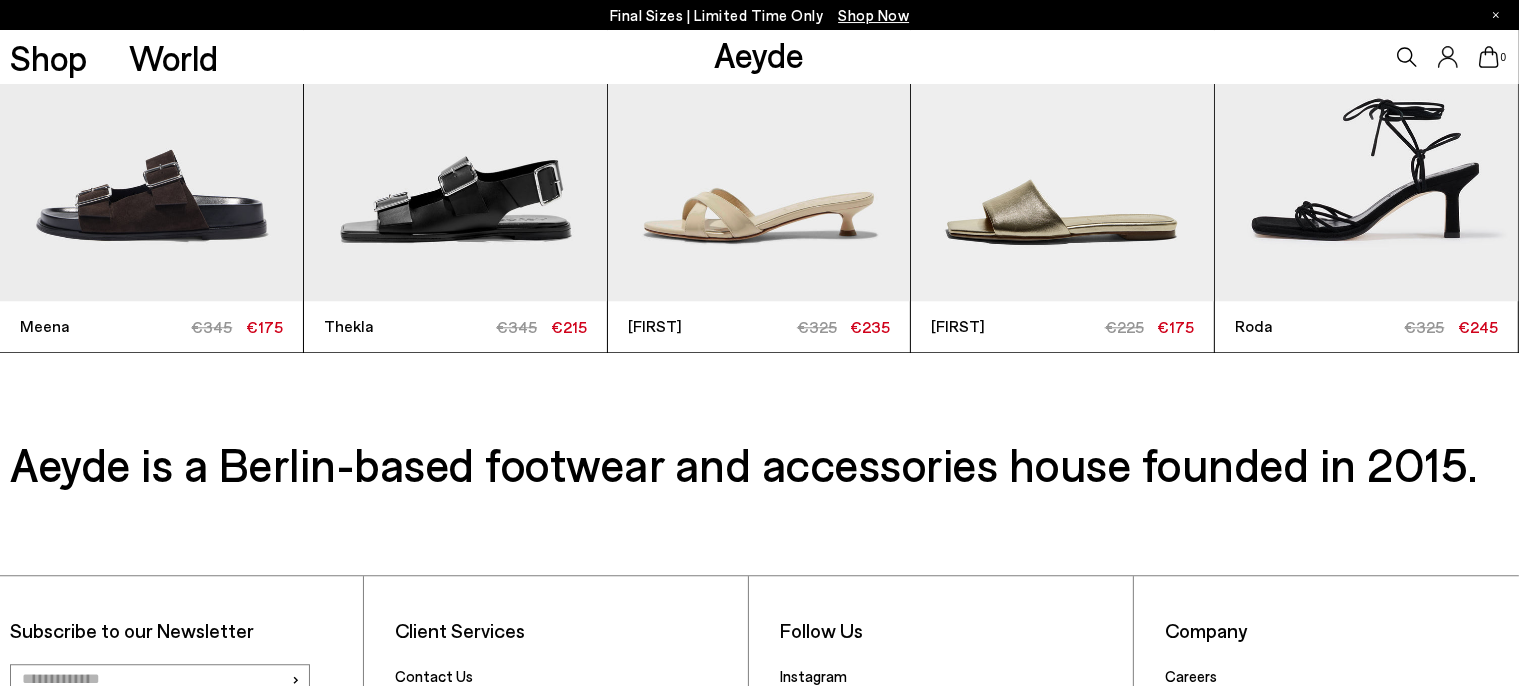 click at bounding box center [1062, 99] 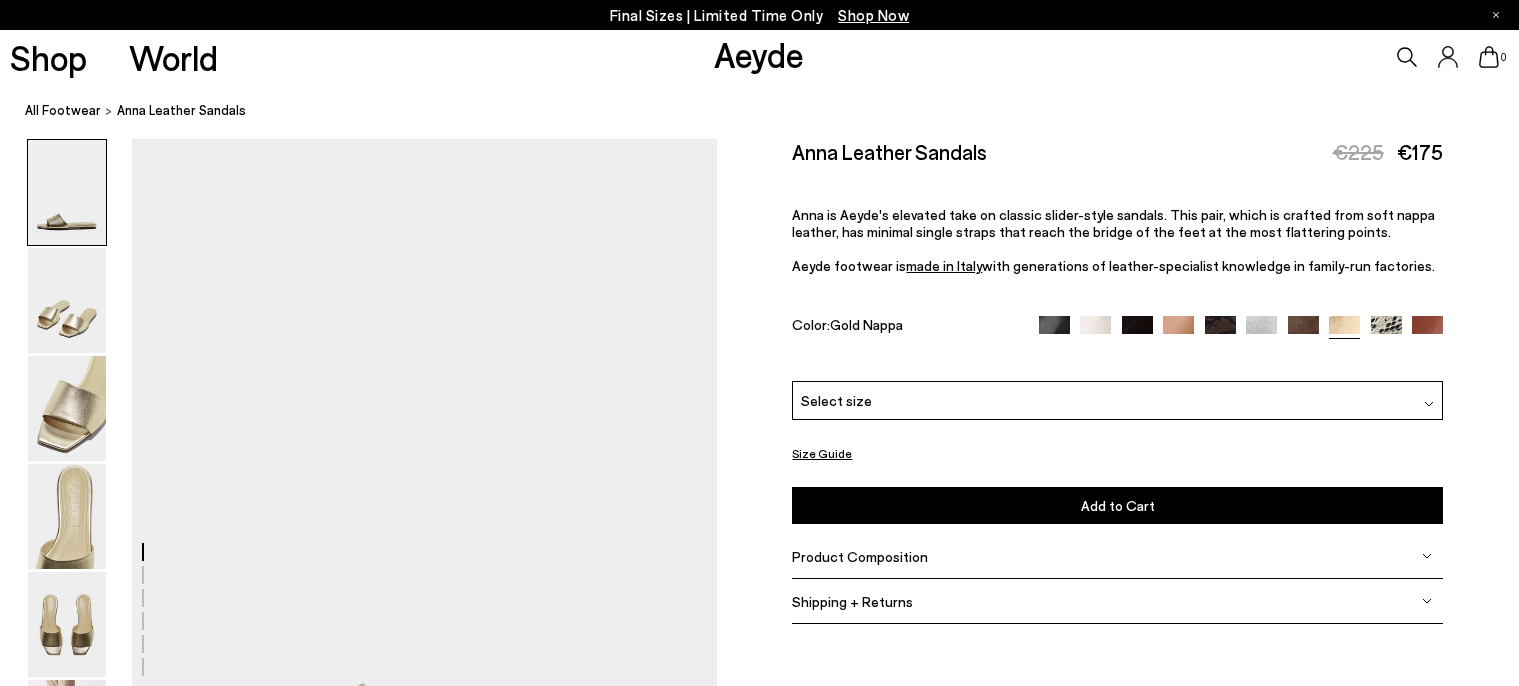 scroll, scrollTop: 0, scrollLeft: 0, axis: both 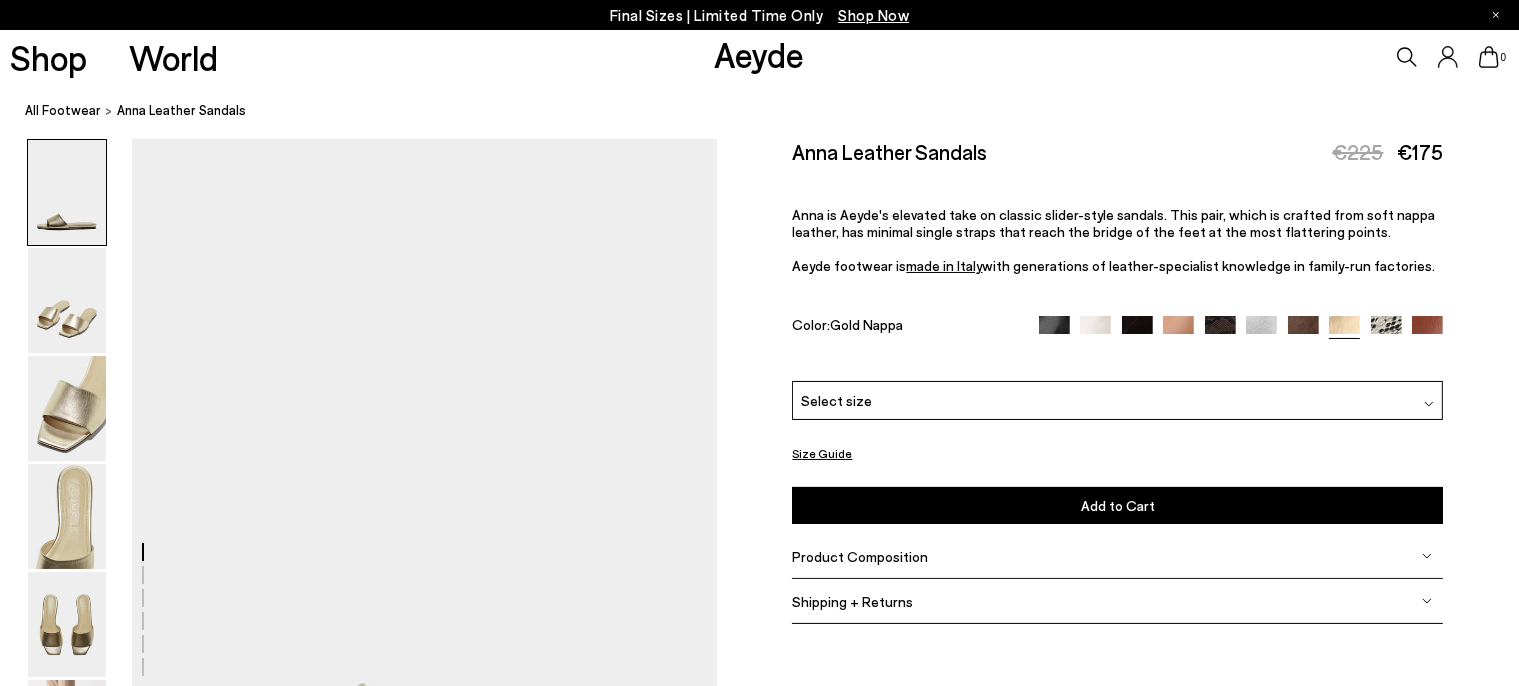click at bounding box center [1095, 331] 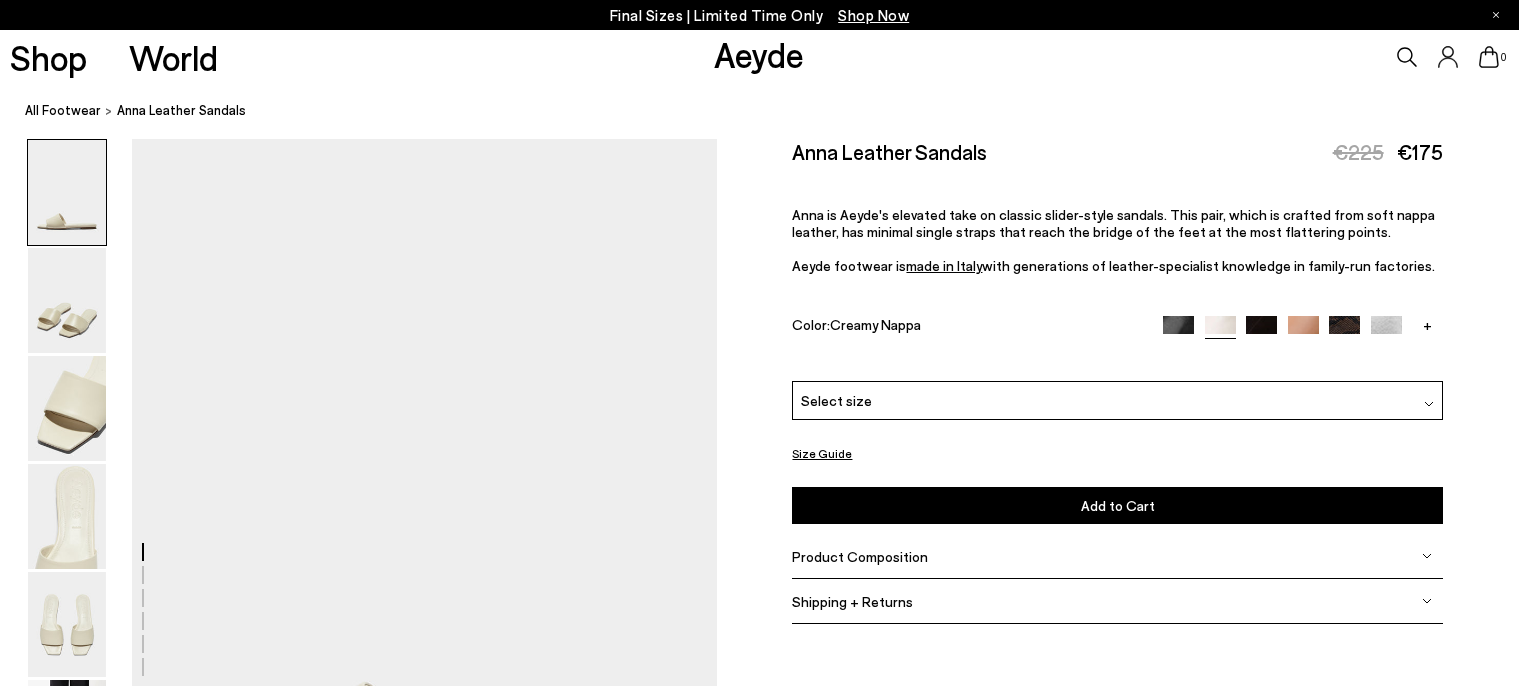 scroll, scrollTop: 0, scrollLeft: 0, axis: both 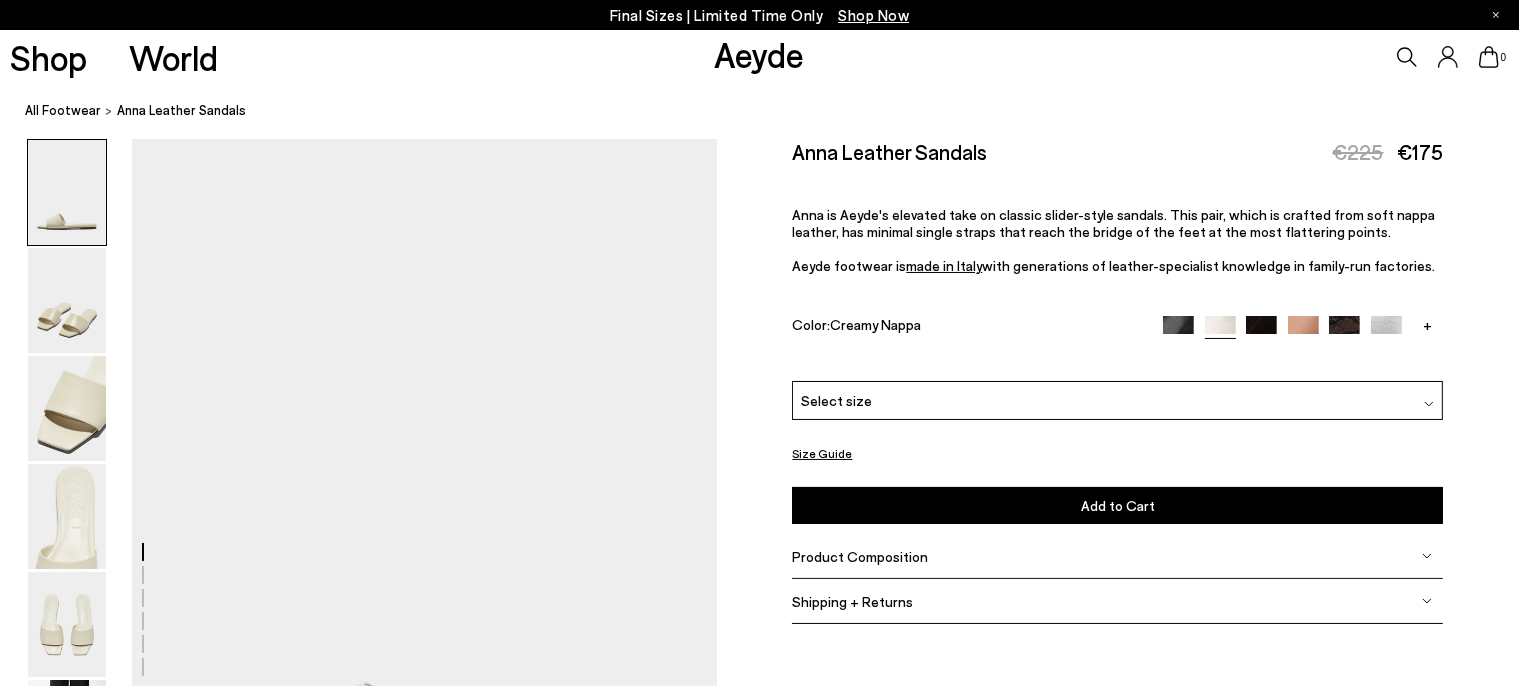 click at bounding box center [1386, 331] 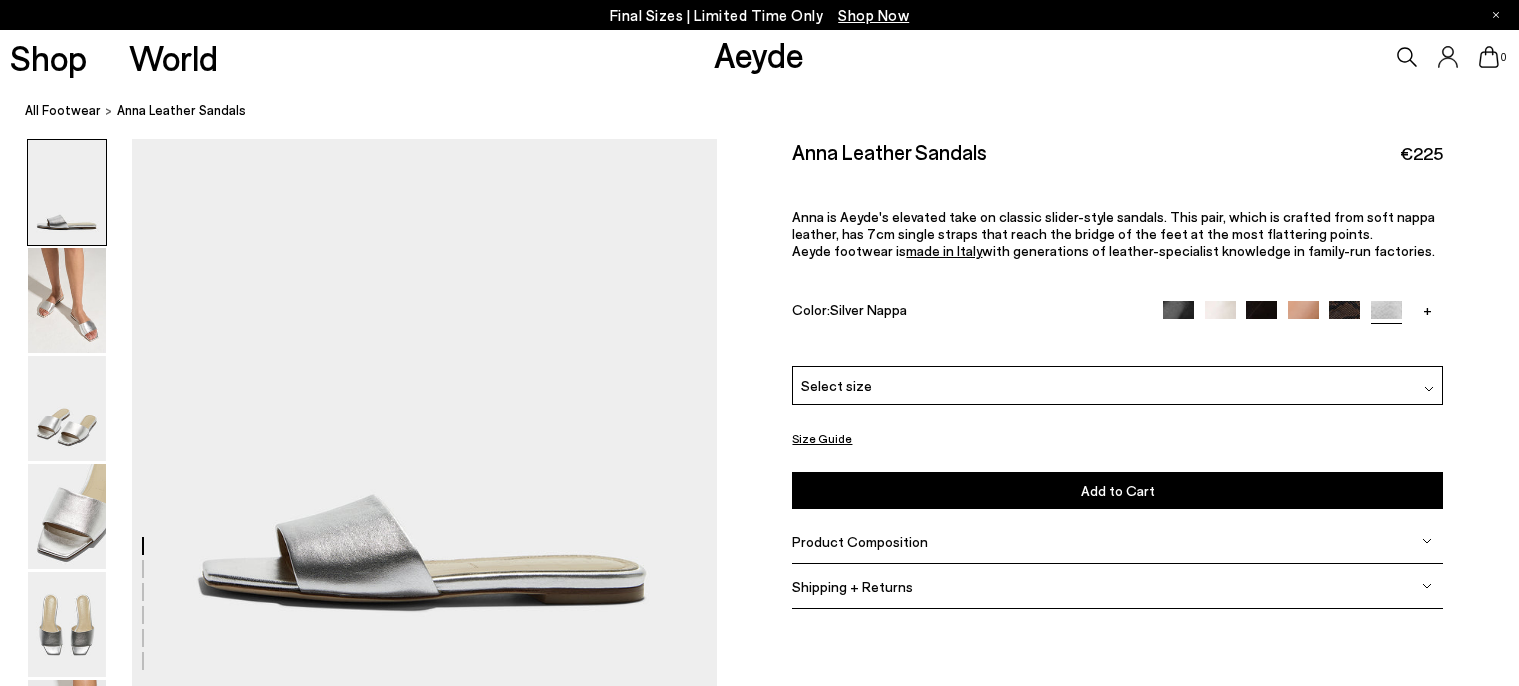 scroll, scrollTop: 0, scrollLeft: 0, axis: both 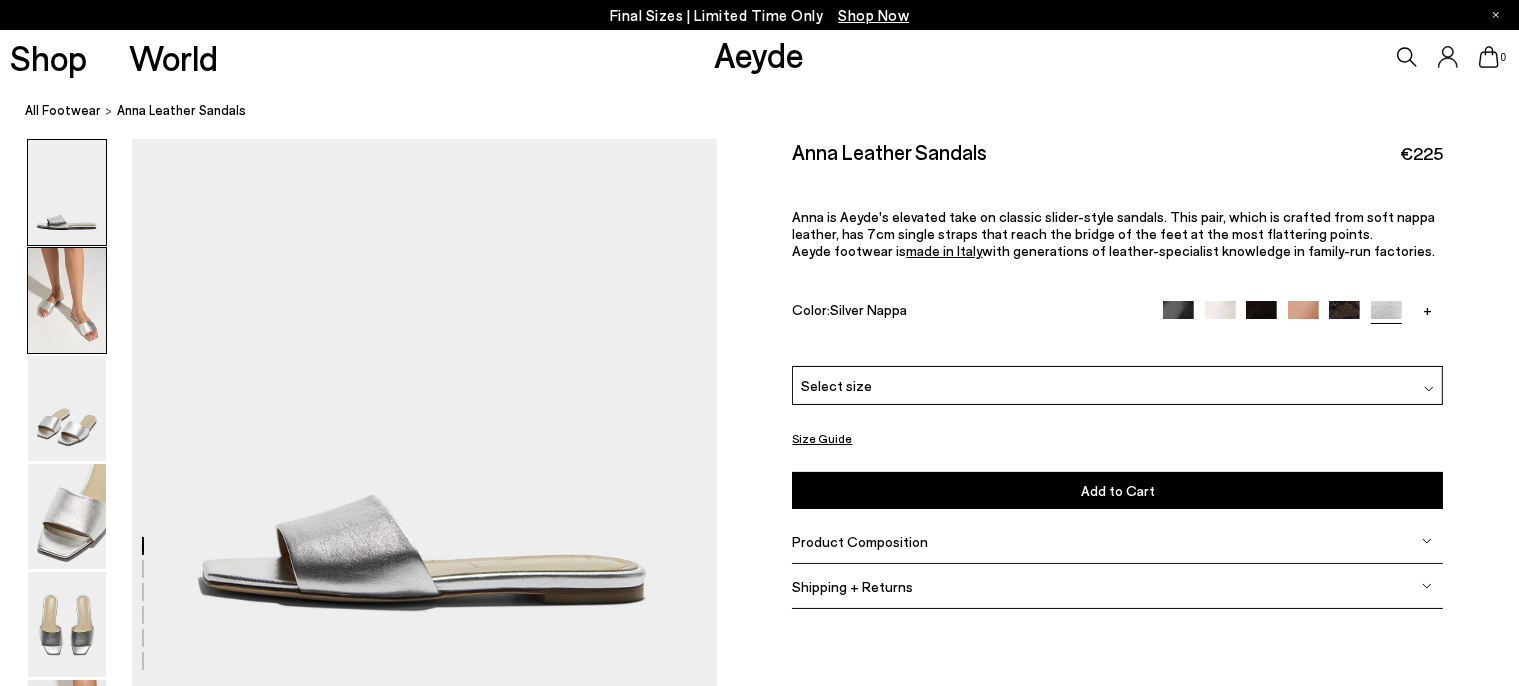 click at bounding box center [67, 300] 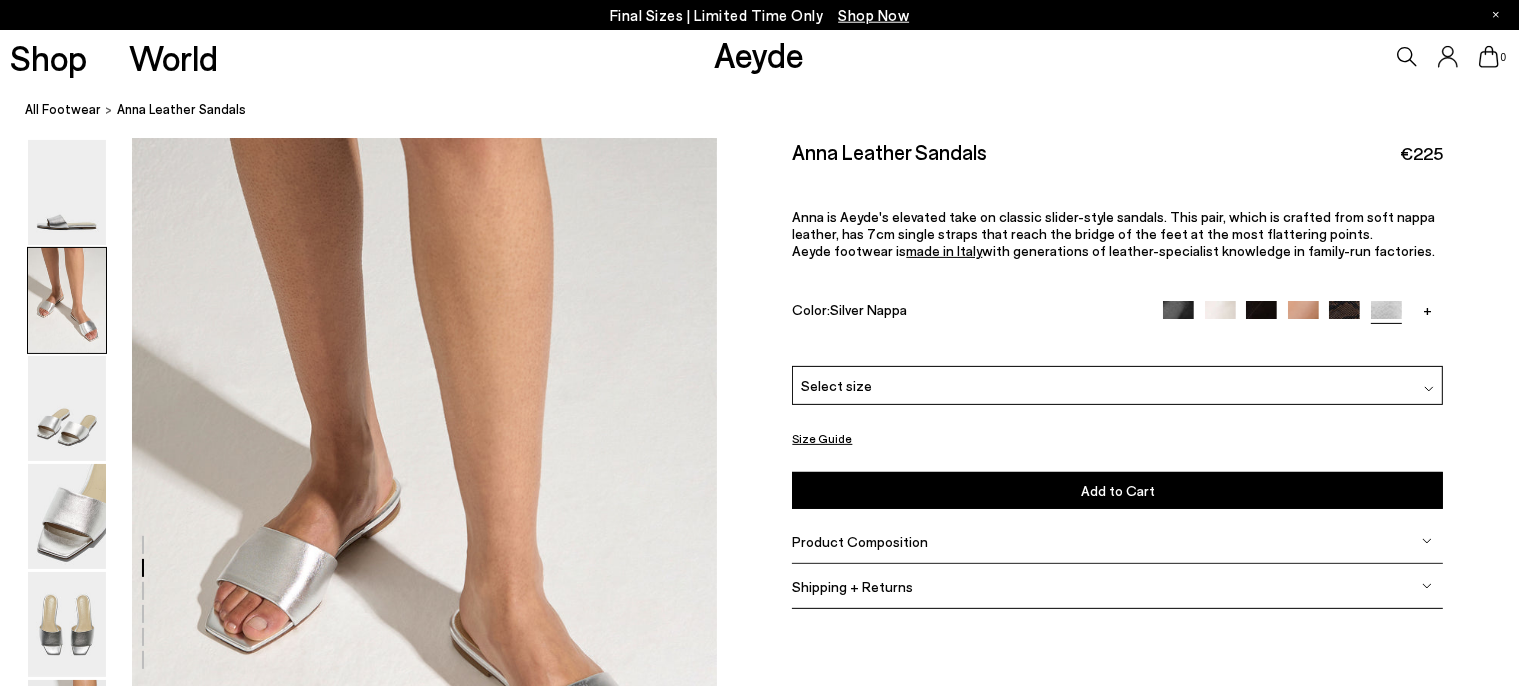 scroll, scrollTop: 552, scrollLeft: 0, axis: vertical 